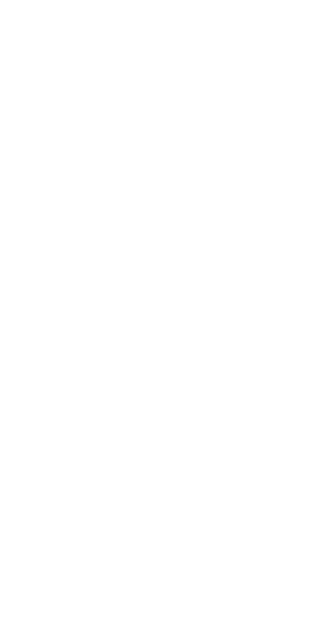 scroll, scrollTop: 0, scrollLeft: 0, axis: both 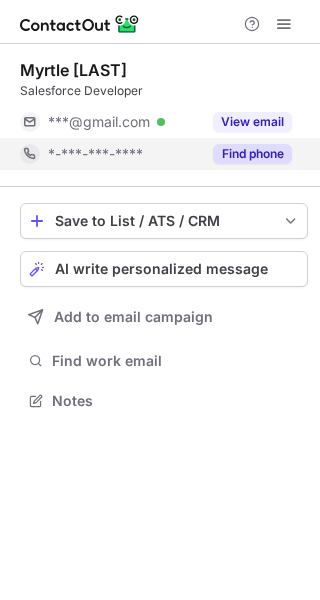 click on "Find phone" at bounding box center (252, 154) 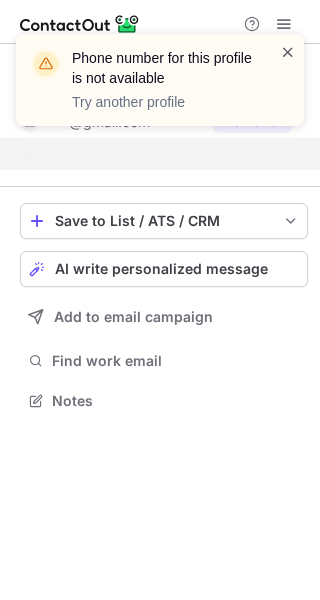 click at bounding box center [288, 52] 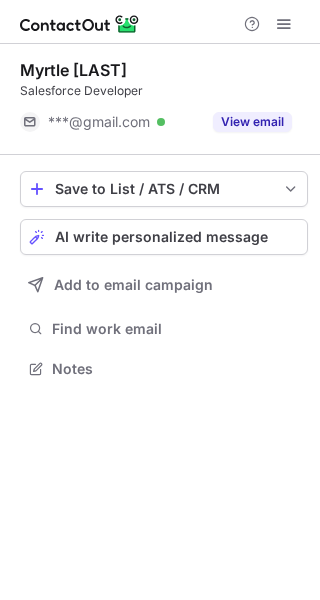 scroll, scrollTop: 355, scrollLeft: 320, axis: both 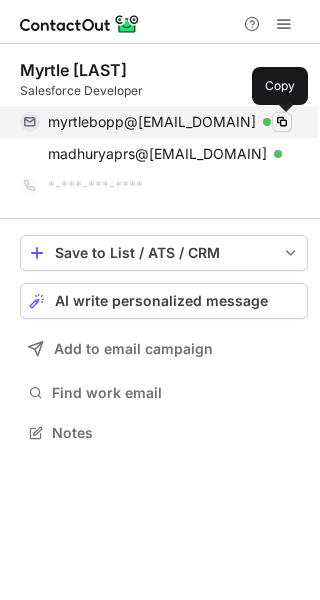 click at bounding box center [282, 122] 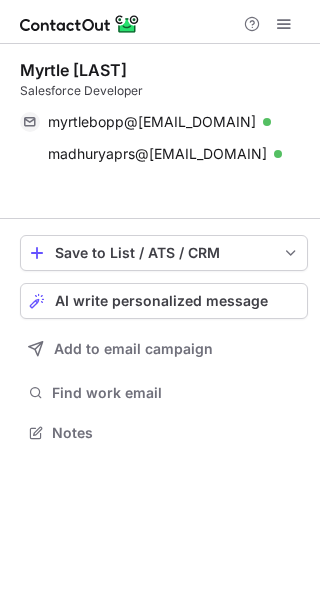 scroll, scrollTop: 387, scrollLeft: 320, axis: both 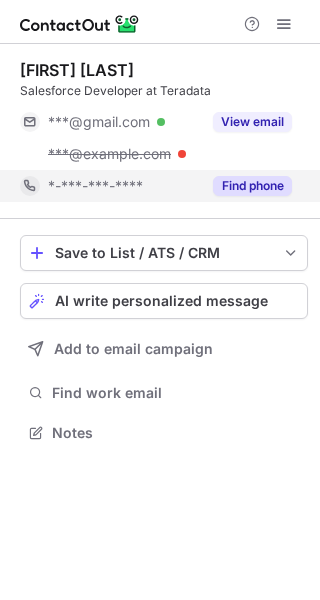 click on "Find phone" at bounding box center (252, 186) 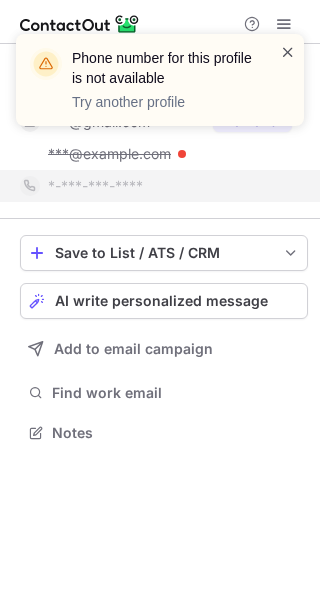 click at bounding box center [288, 52] 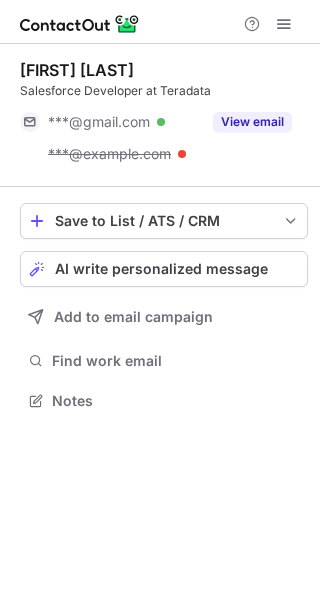 scroll, scrollTop: 387, scrollLeft: 320, axis: both 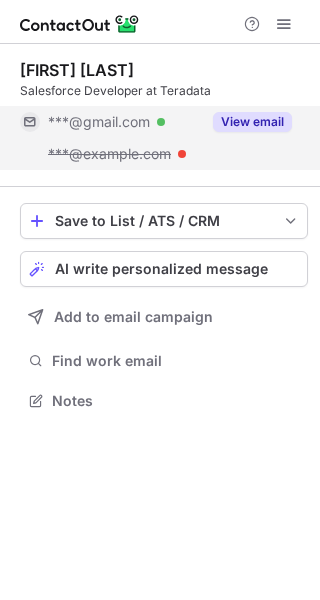 click on "View email" at bounding box center [252, 122] 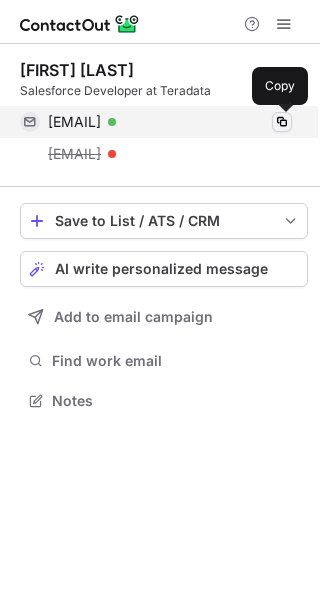 click at bounding box center [282, 122] 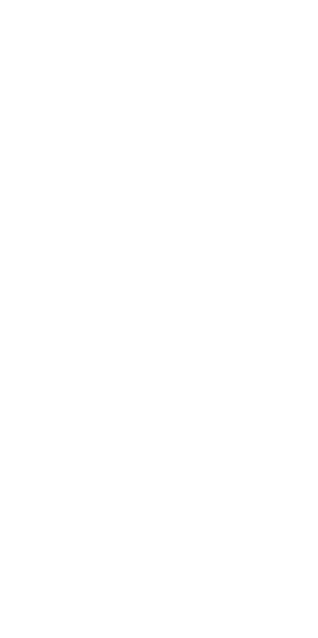 scroll, scrollTop: 0, scrollLeft: 0, axis: both 